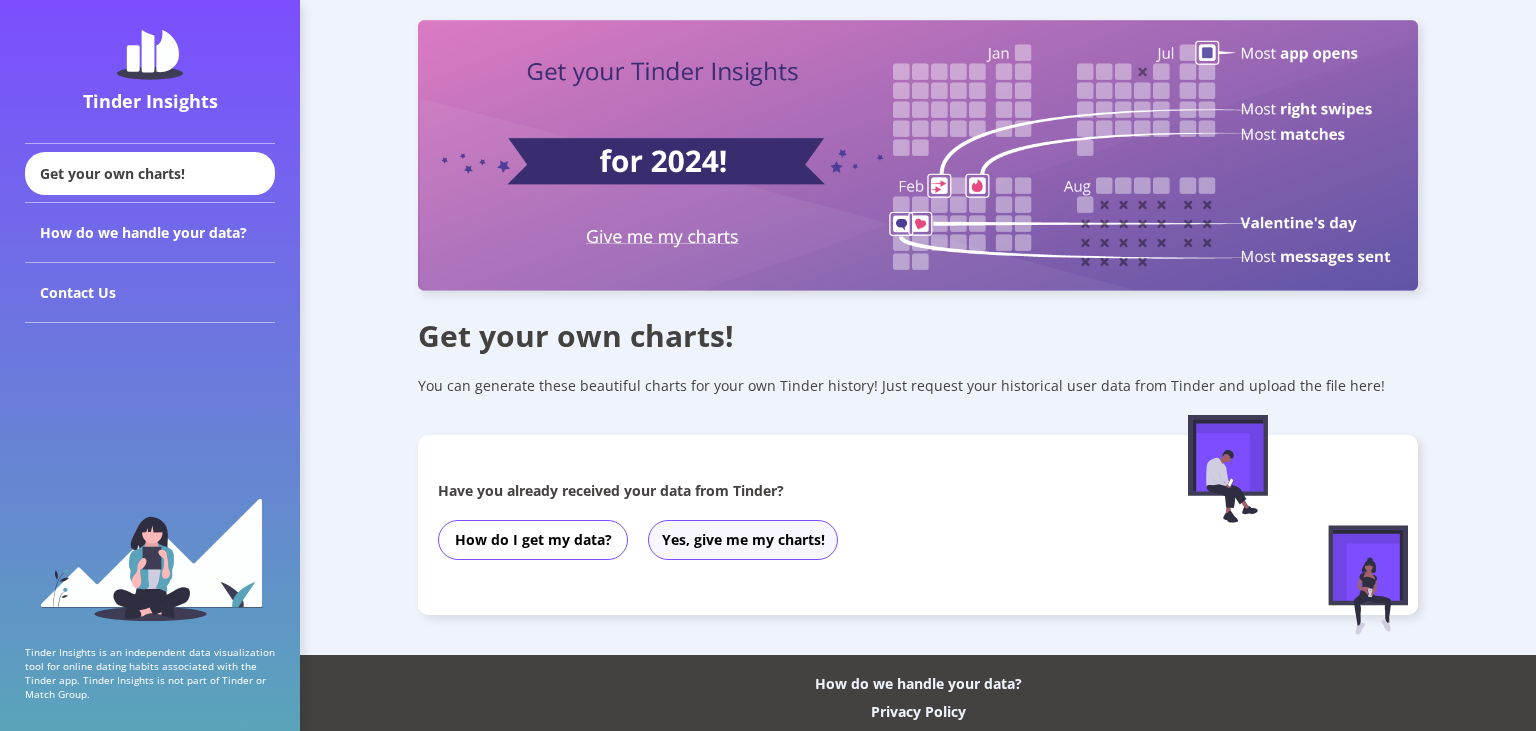 scroll, scrollTop: 0, scrollLeft: 0, axis: both 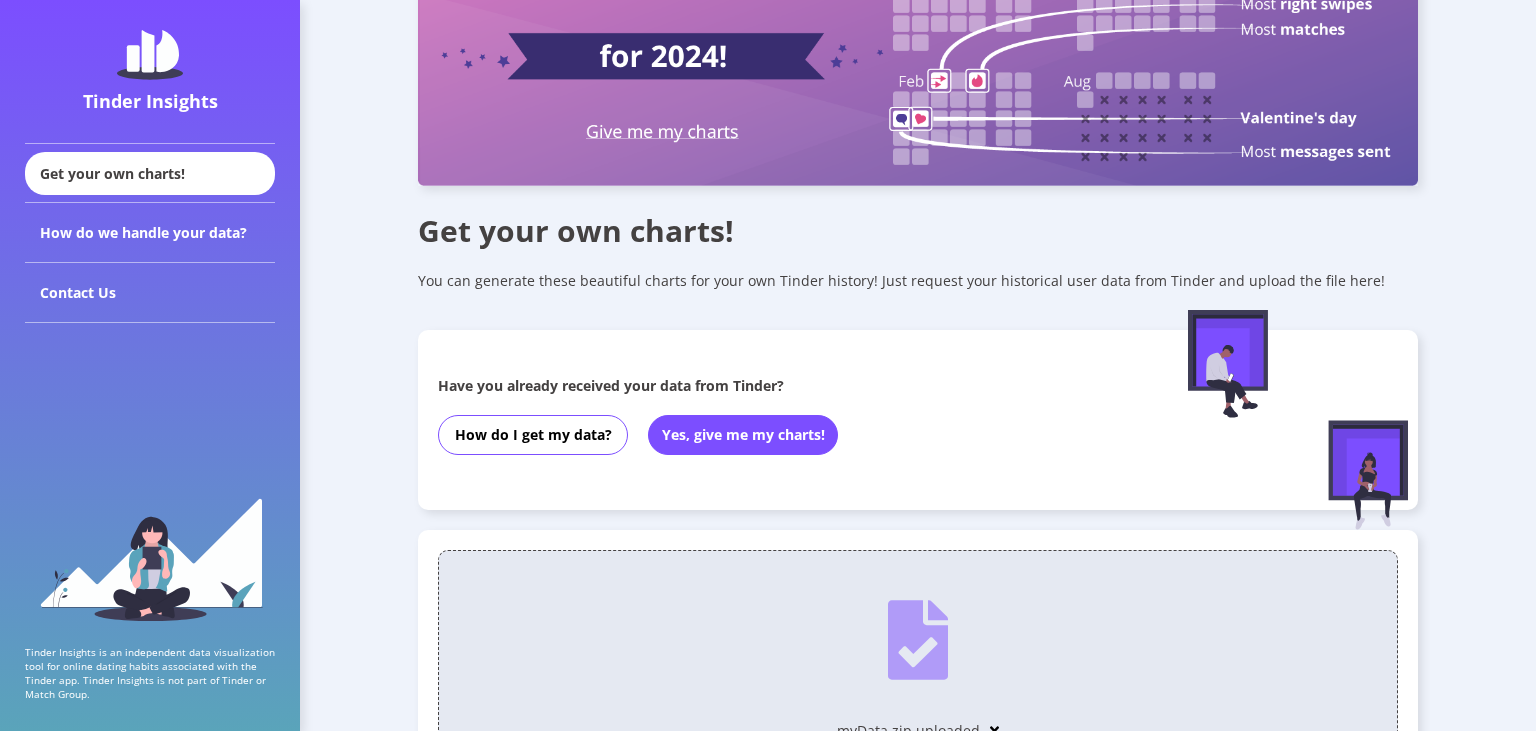 click on "Get your own charts! You can generate these beautiful charts for your own Tinder history! Just request your historical user data from Tinder and upload the file here! Have you already received your data from Tinder? How do I get my data? Yes, give me my charts!
Drag and drop your
data.json  or
myData.zip  file here
OR Select a file myData.zip uploaded
I accept the
Terms of Service Generate charts" at bounding box center [918, 453] 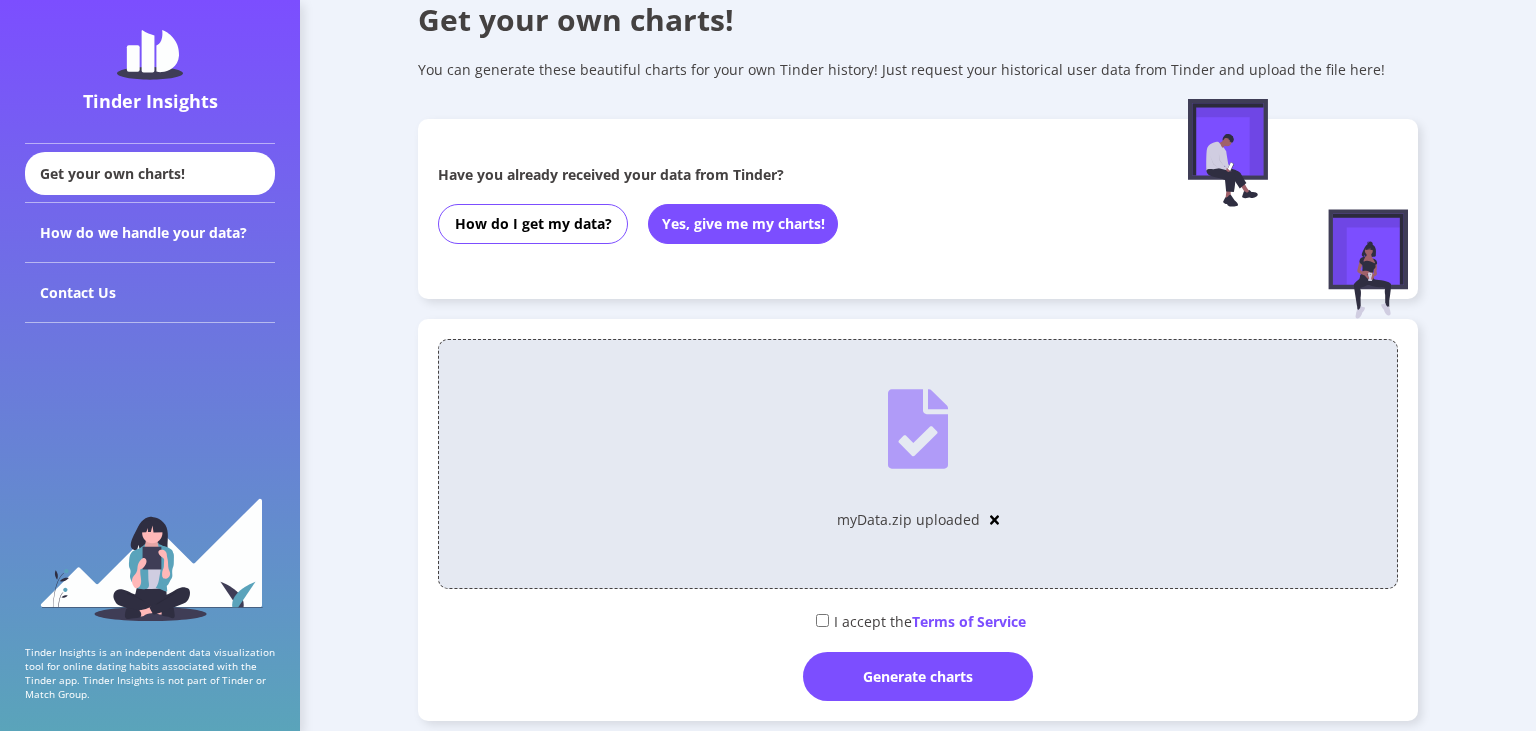 click at bounding box center [822, 620] 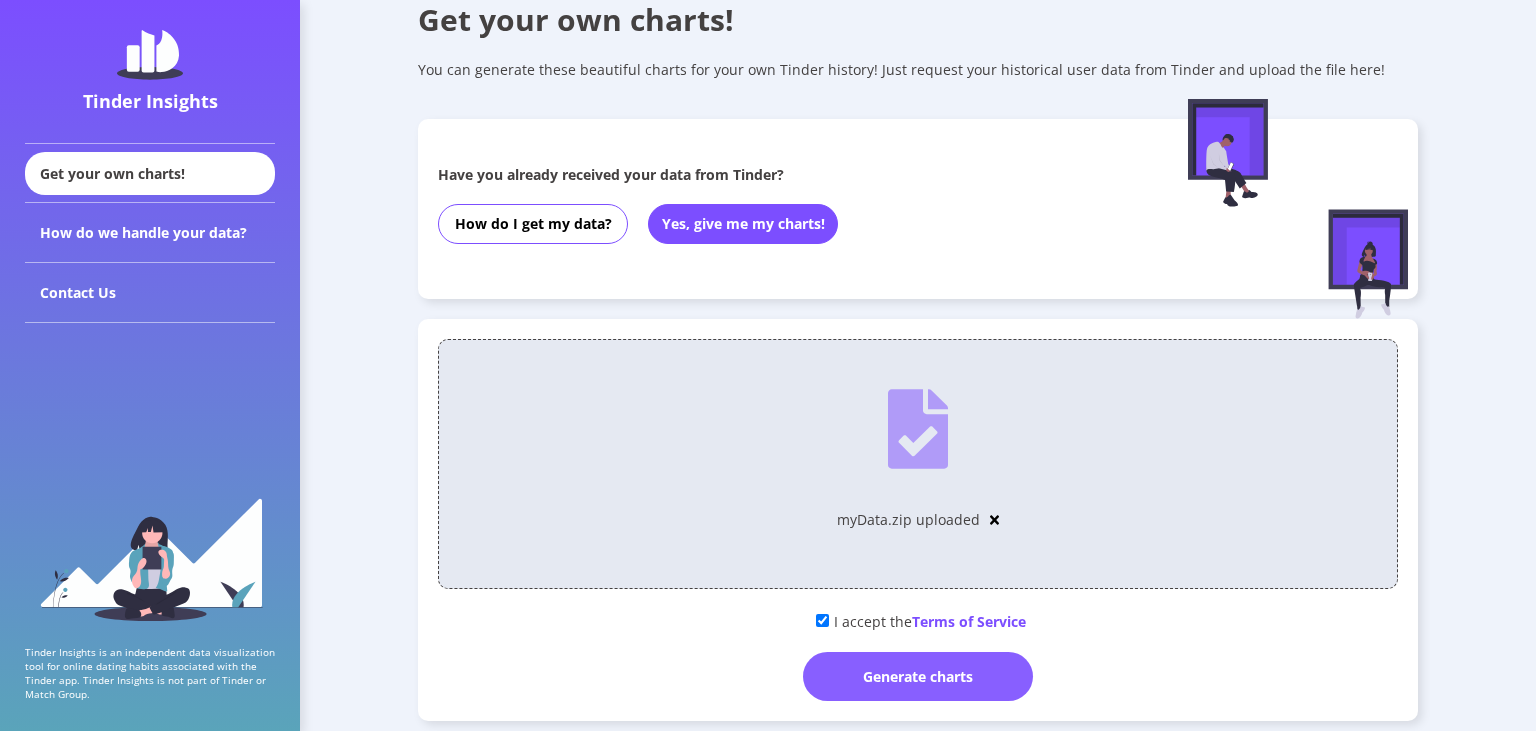 click on "Generate charts" at bounding box center [918, 676] 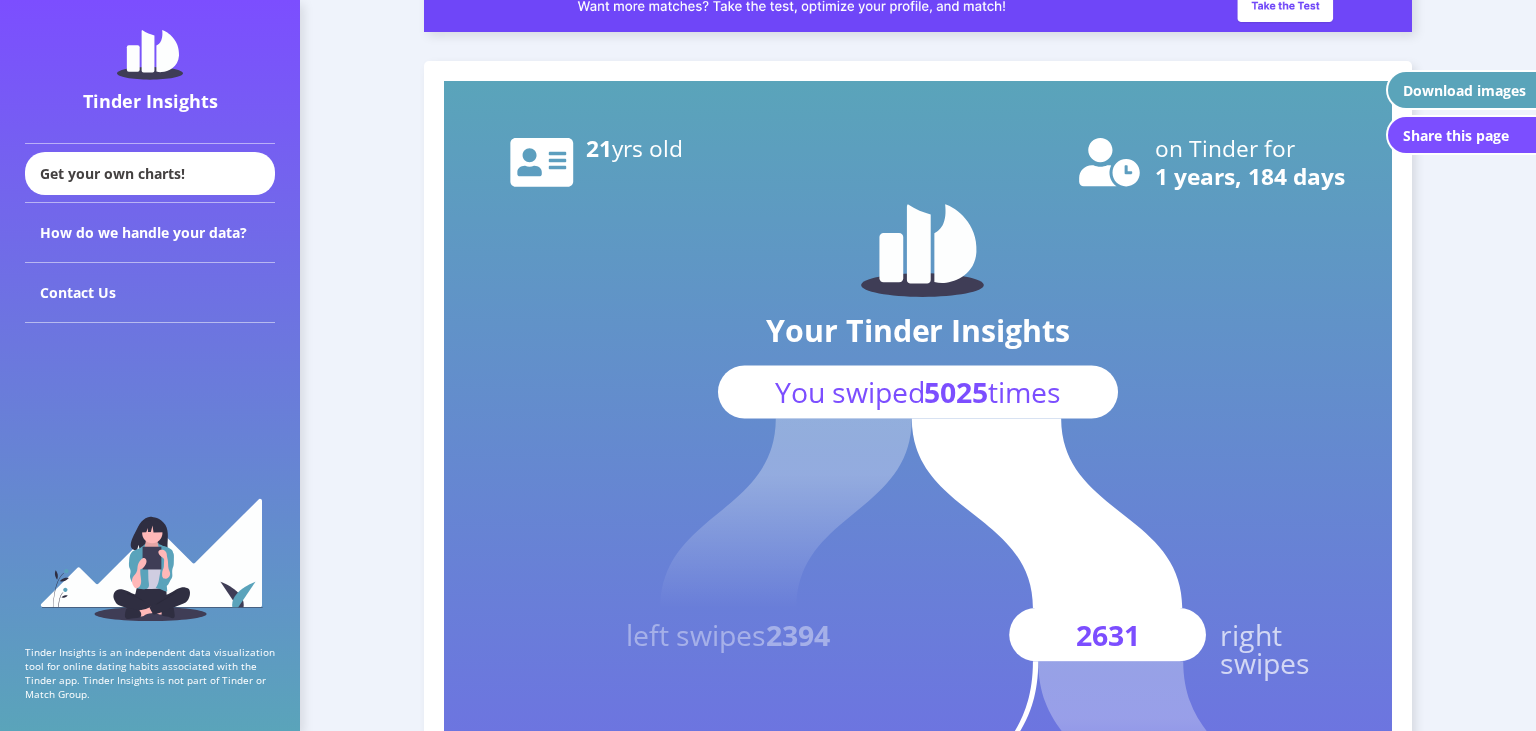 scroll, scrollTop: 0, scrollLeft: 0, axis: both 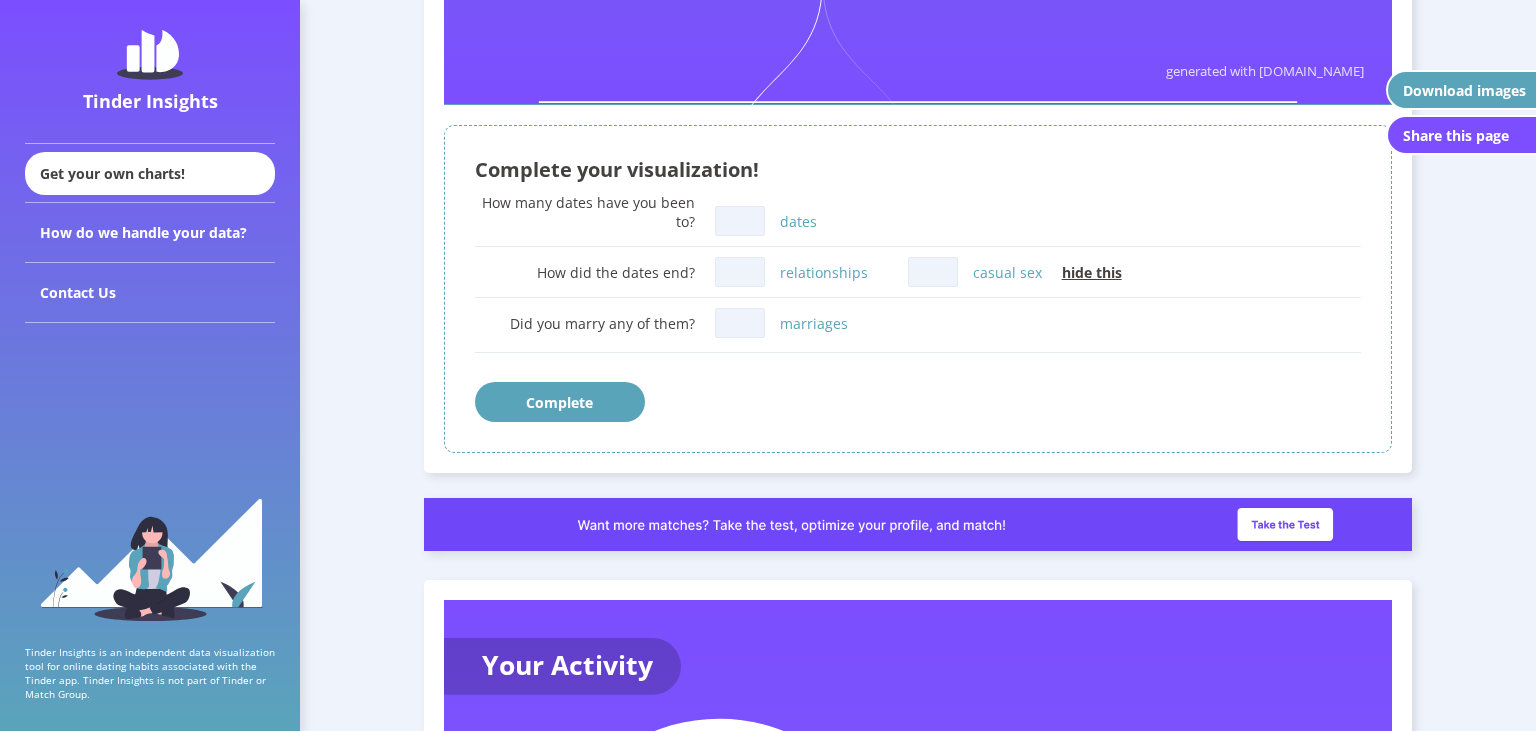 click on "dates" at bounding box center [740, 221] 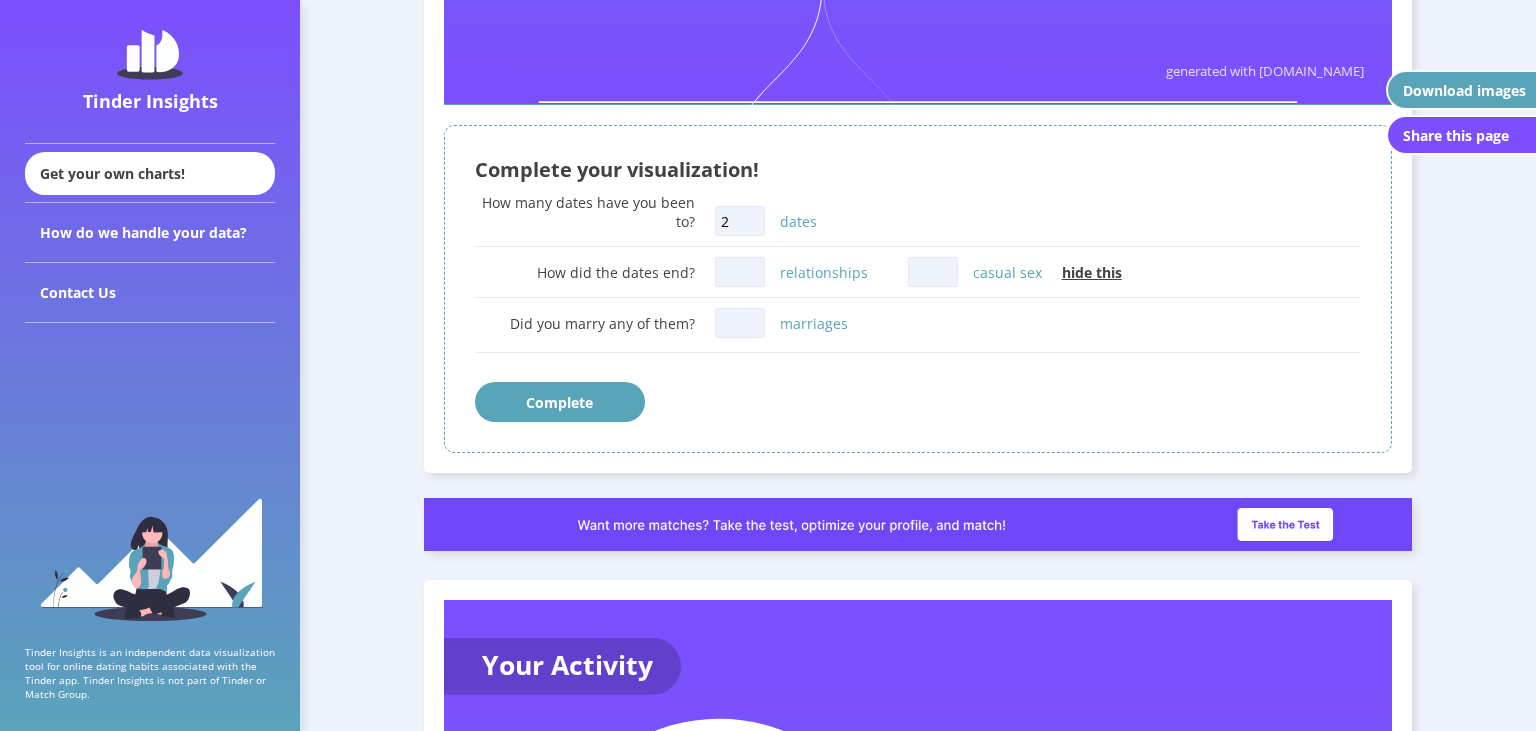 type on "2" 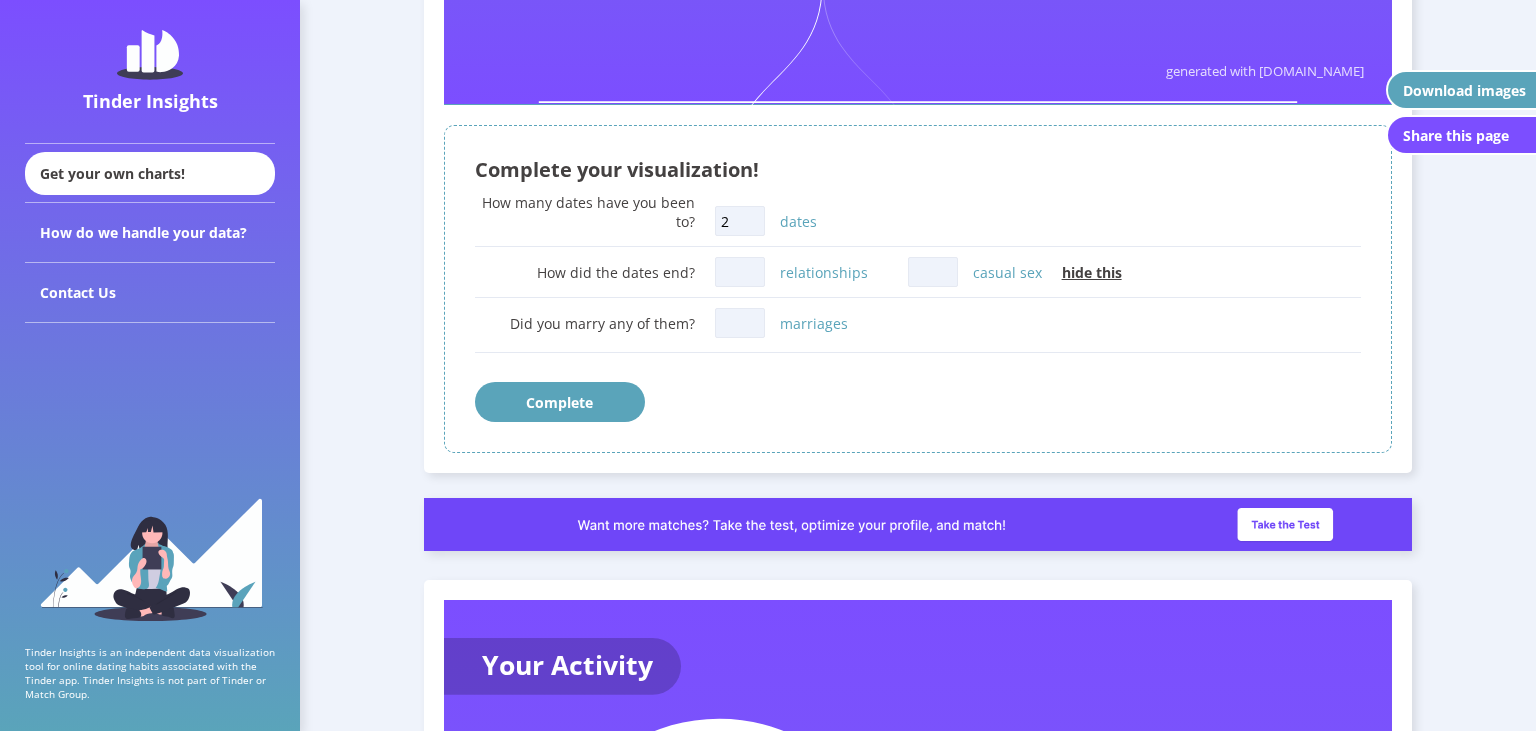 click on "relationships" at bounding box center [740, 272] 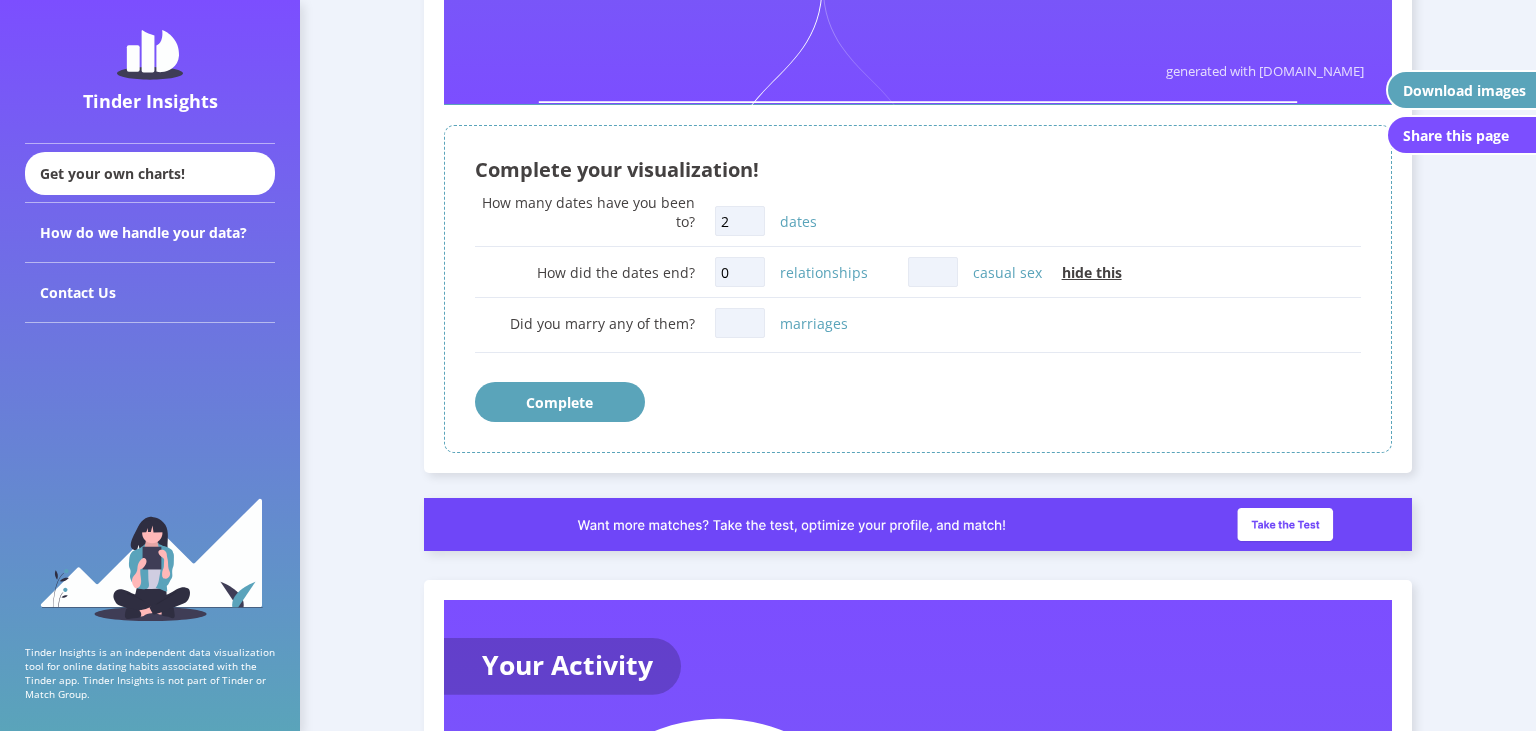 type on "0" 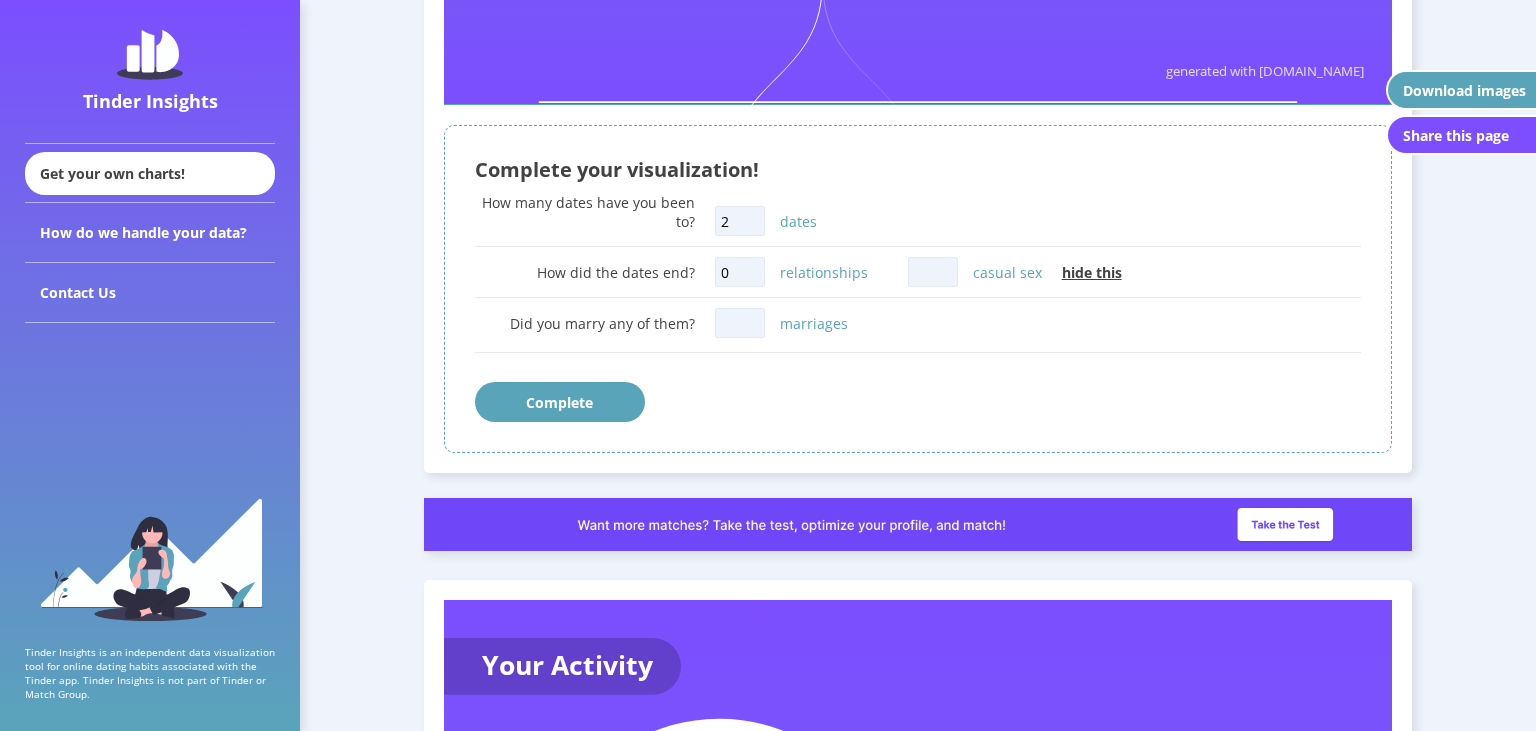 click on "casual sex" at bounding box center (933, 272) 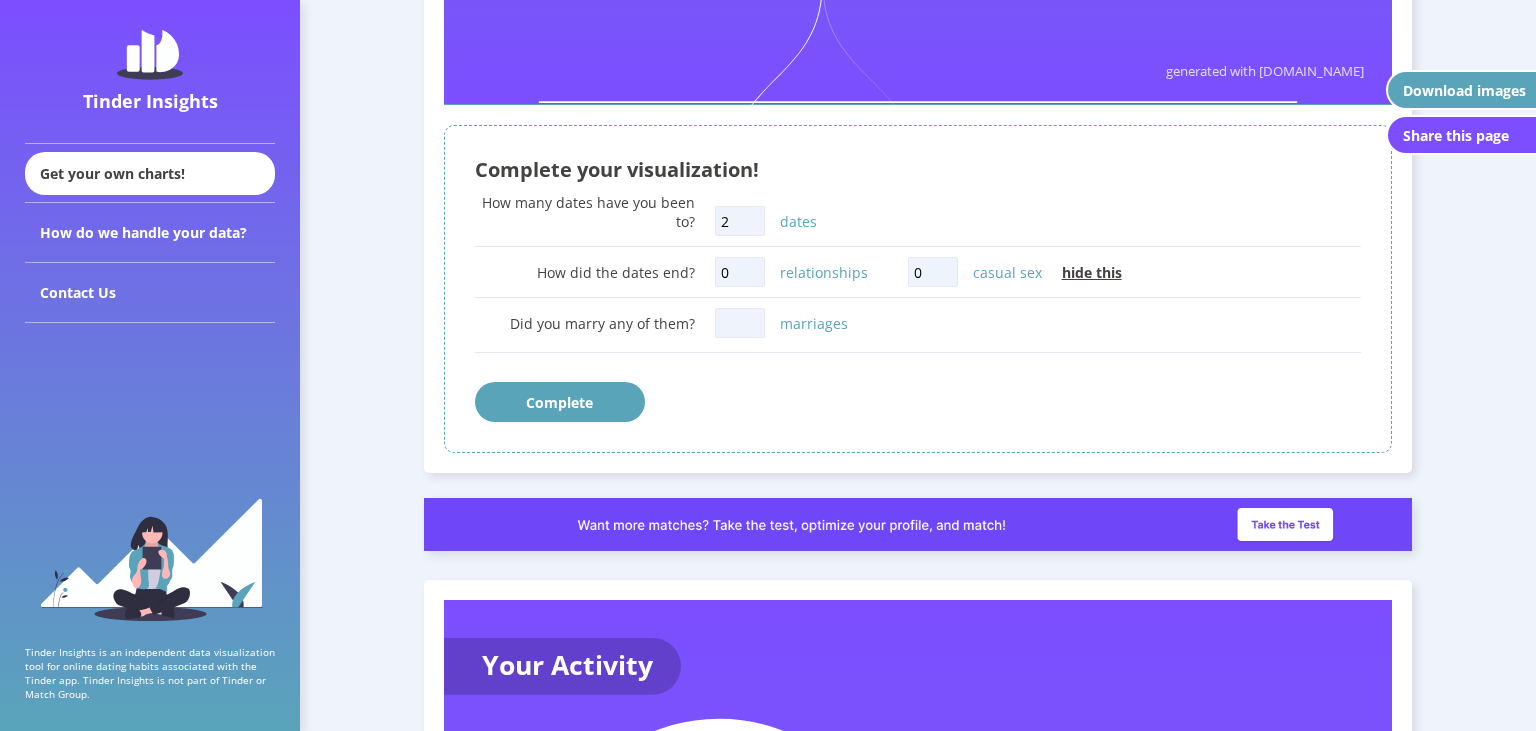 type on "0" 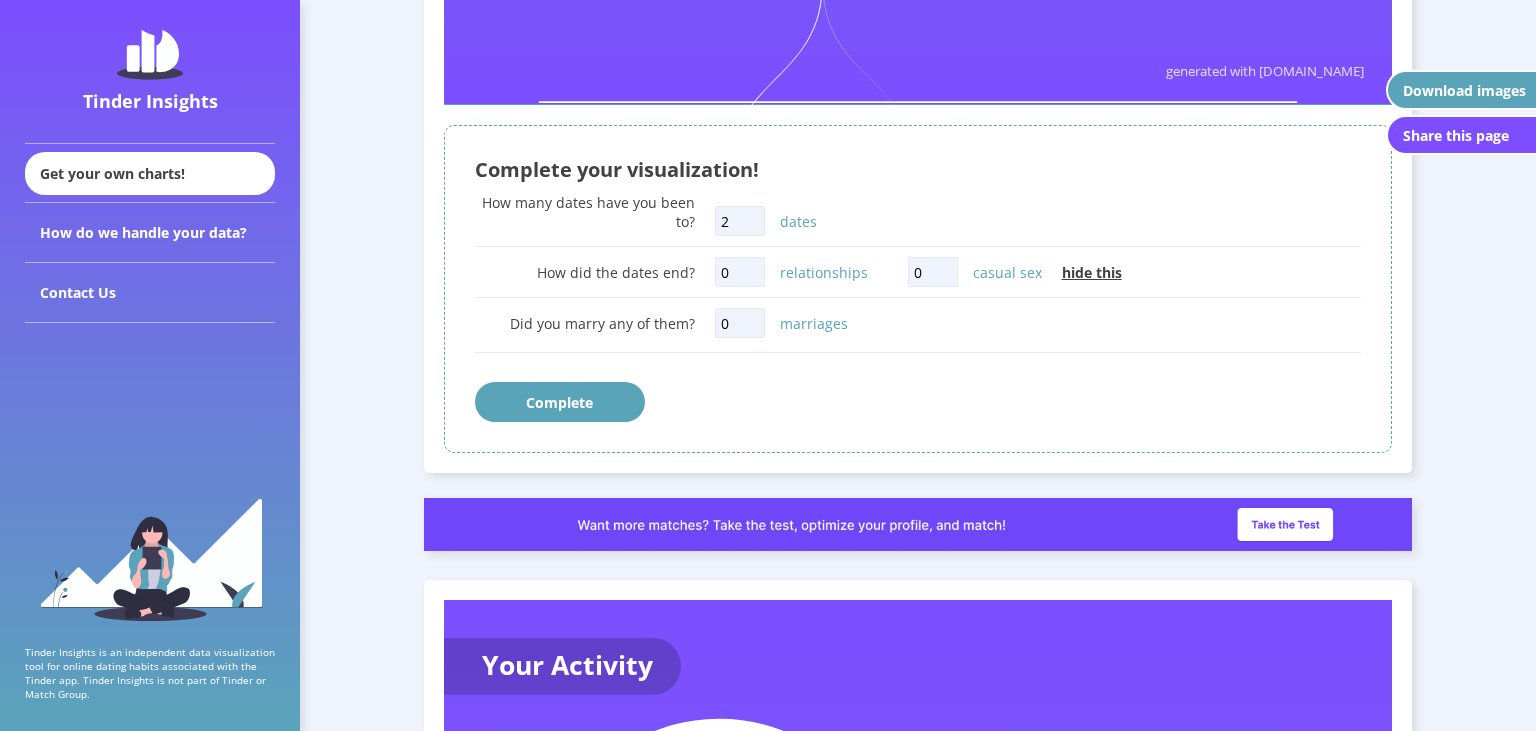 type on "0" 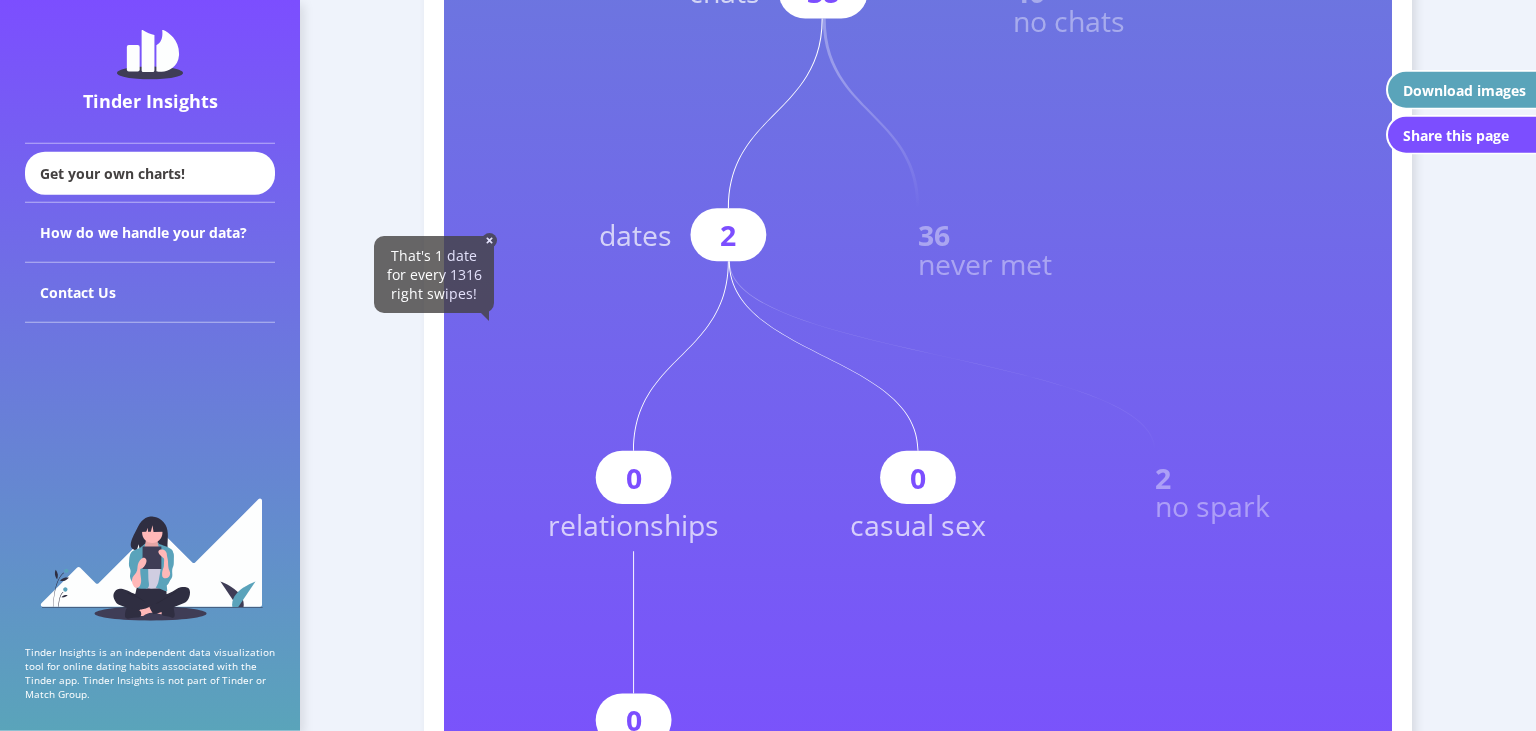 scroll, scrollTop: 1444, scrollLeft: 0, axis: vertical 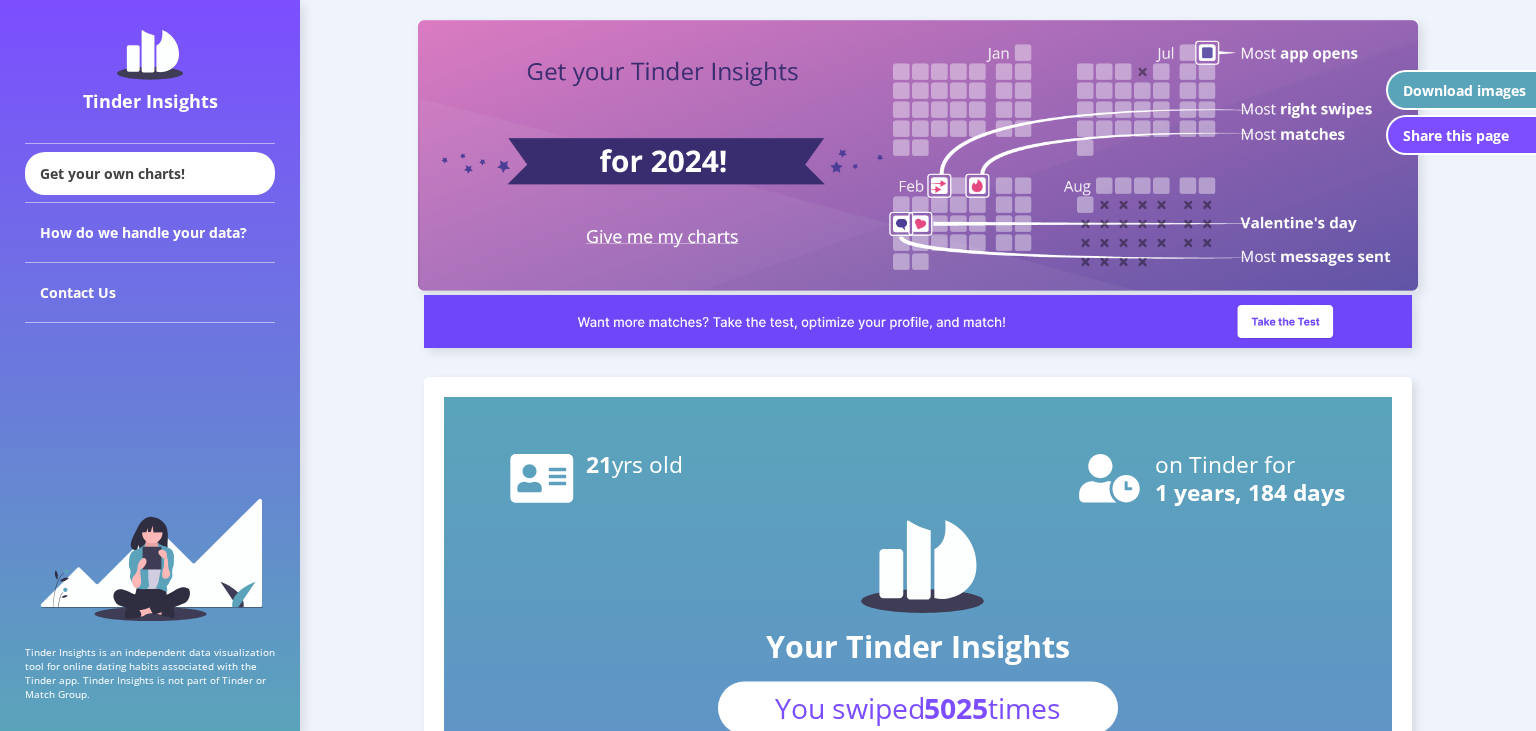 click on "Download images" at bounding box center [1464, 90] 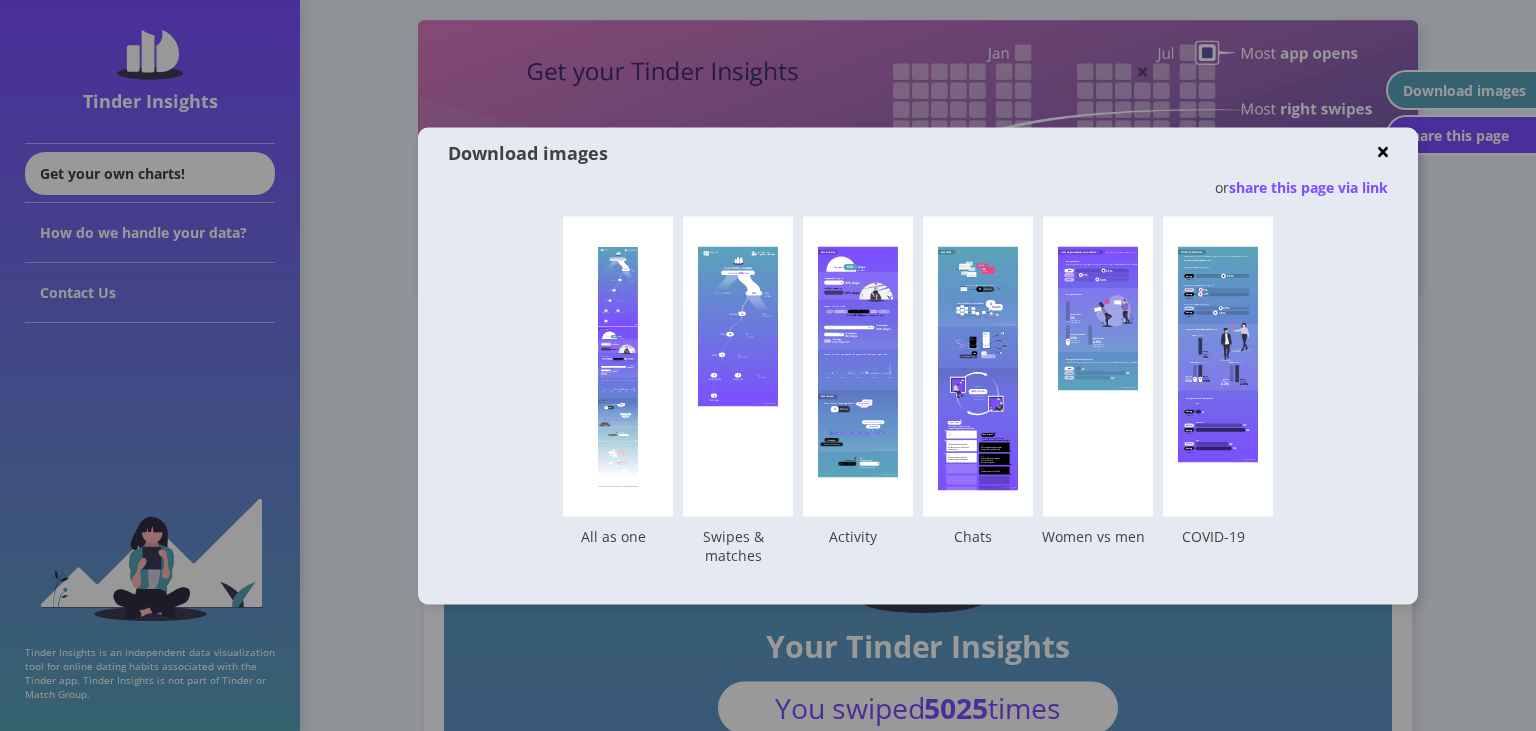 click at bounding box center [1383, 152] 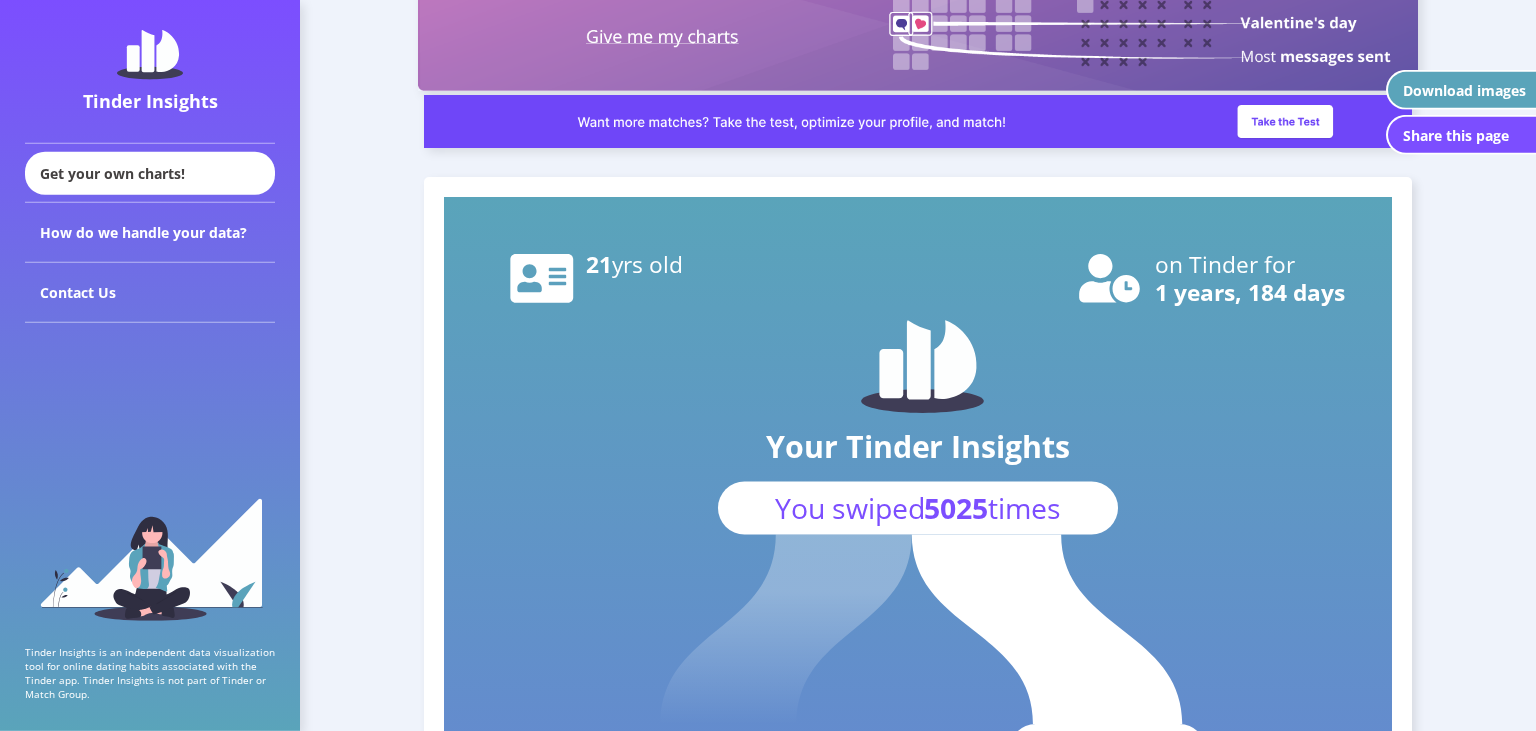 scroll, scrollTop: 211, scrollLeft: 0, axis: vertical 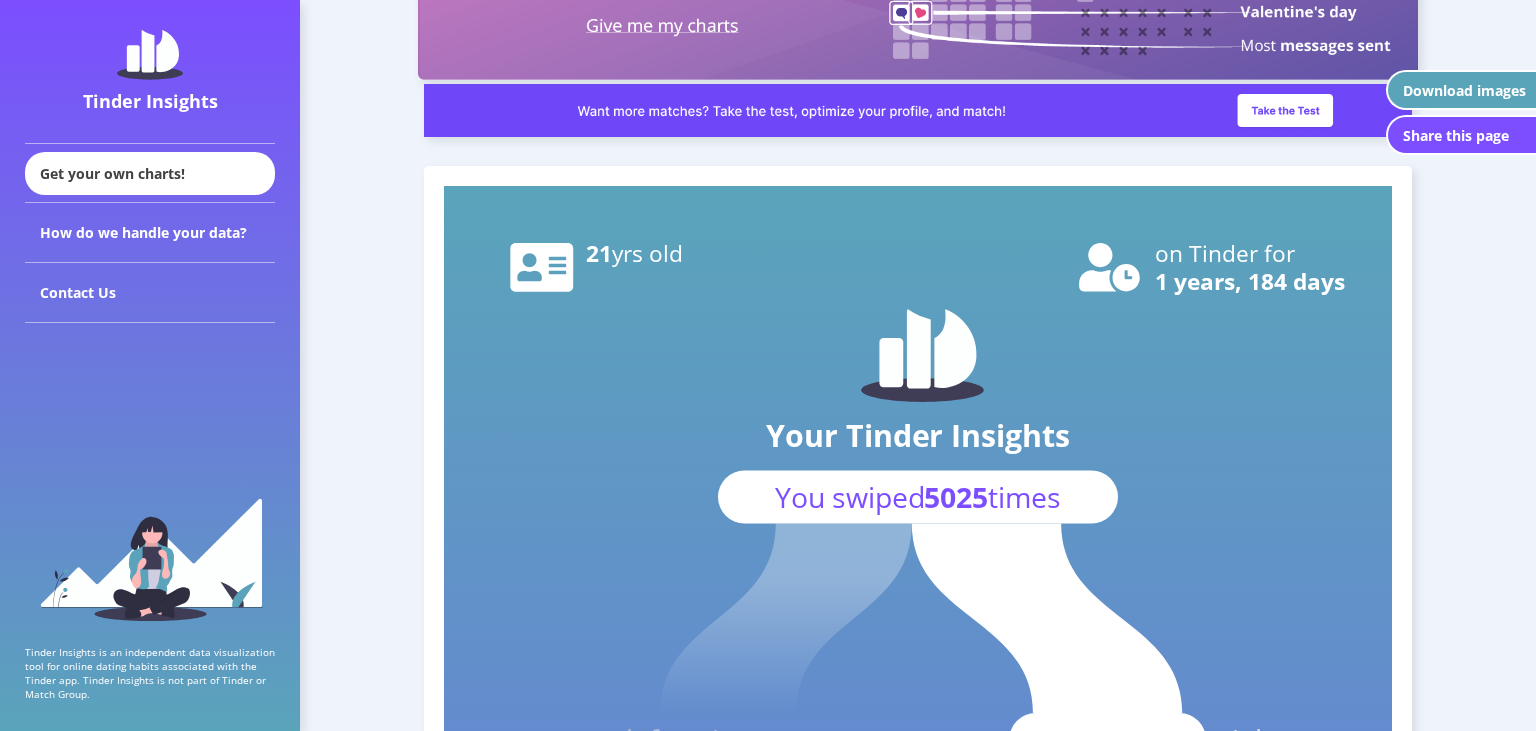 click on "Download images" at bounding box center [1461, 90] 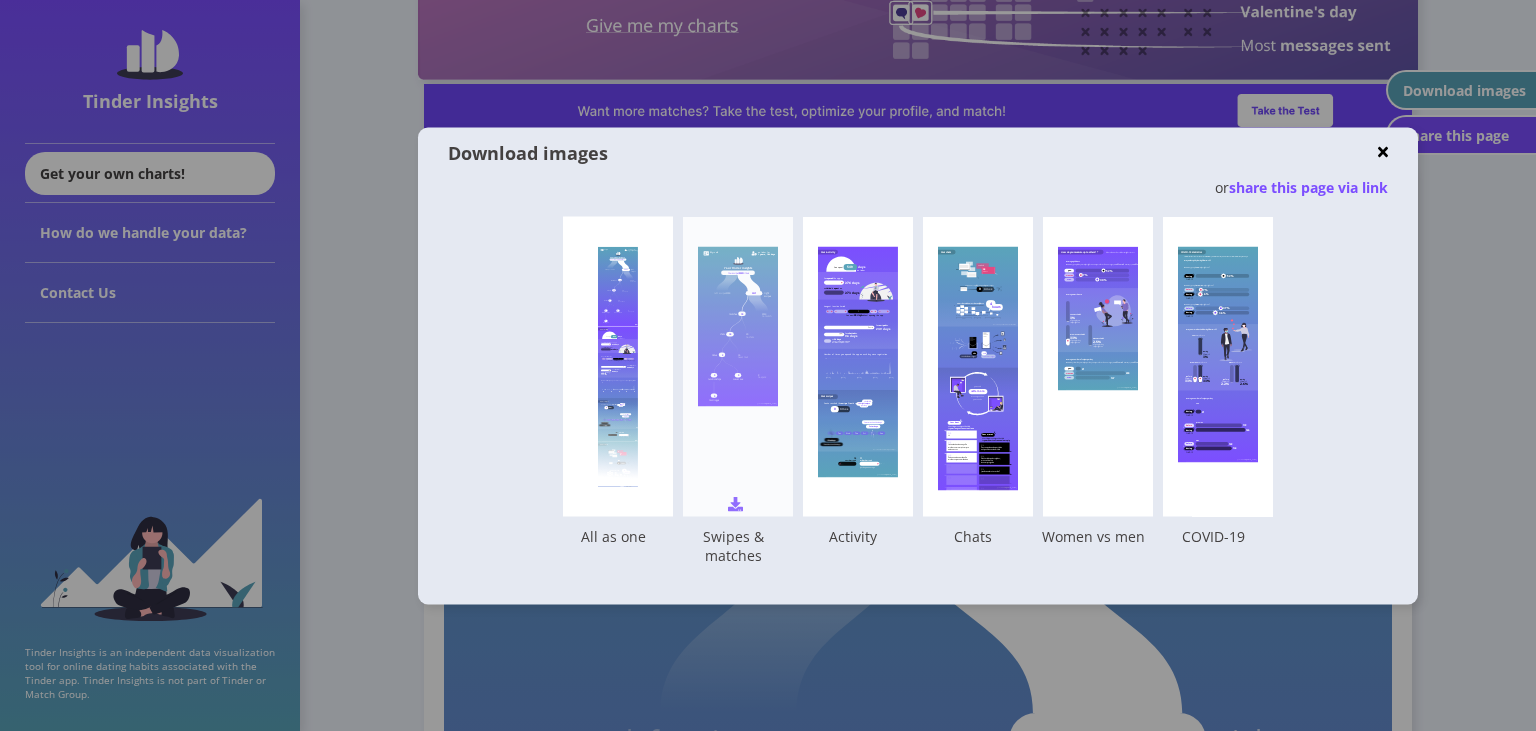 click 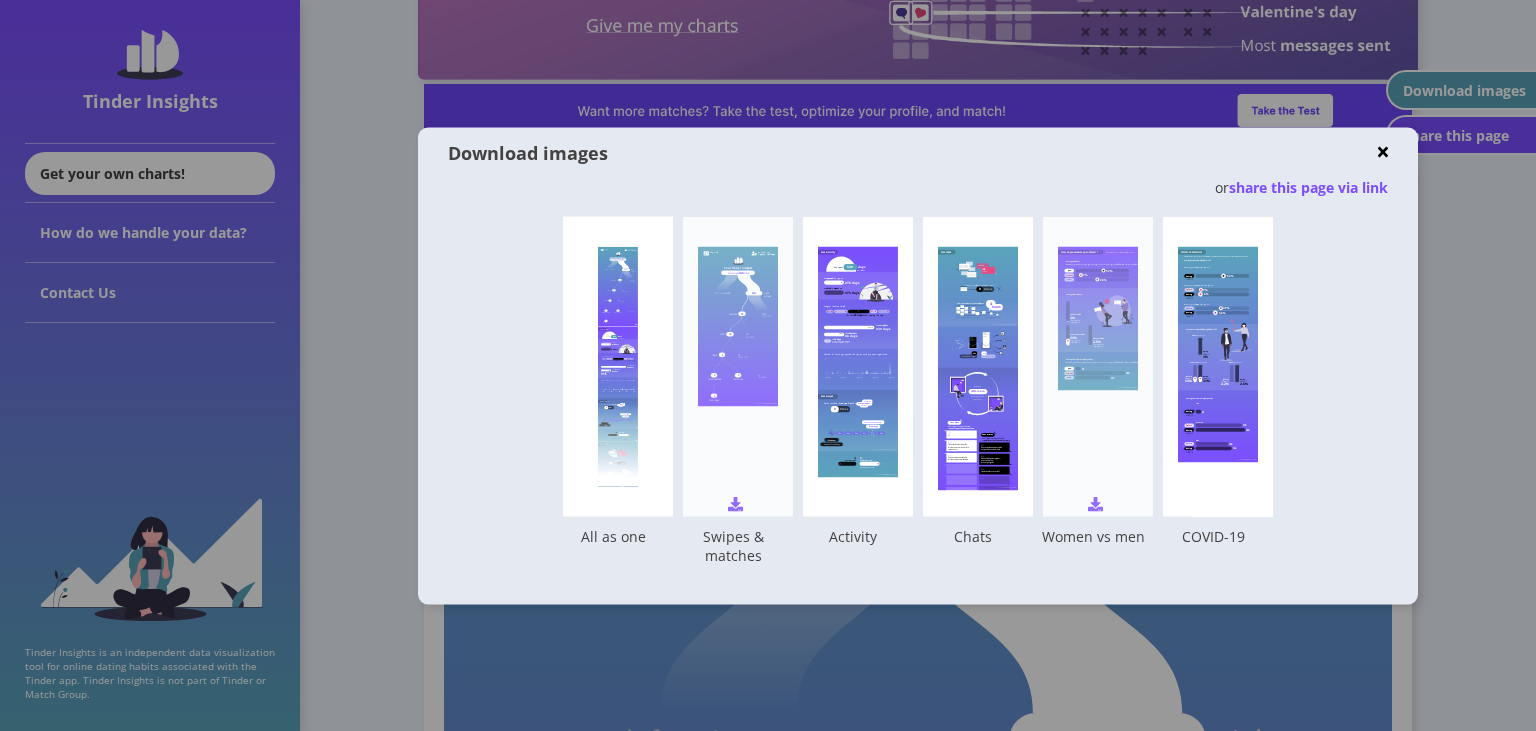 click 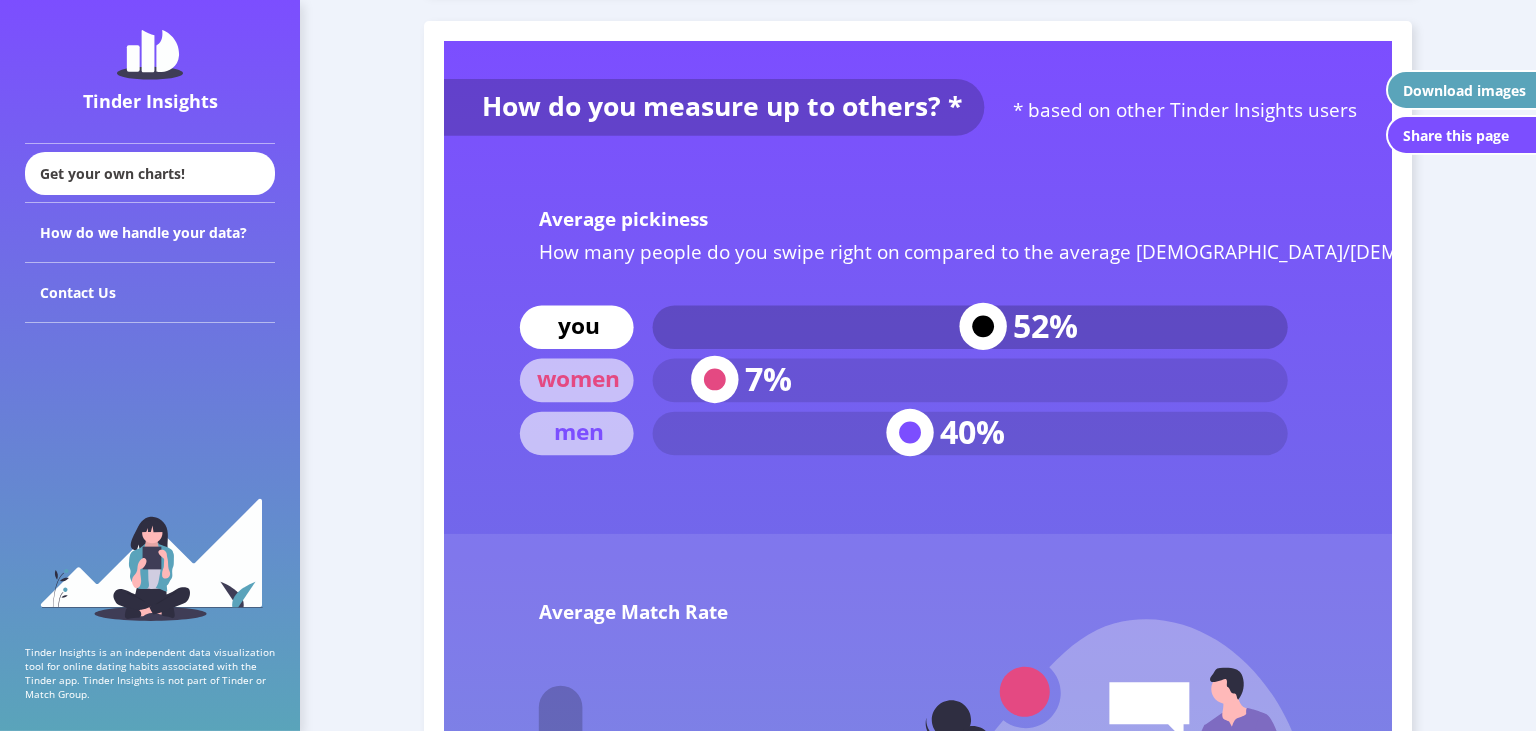 scroll, scrollTop: 8388, scrollLeft: 0, axis: vertical 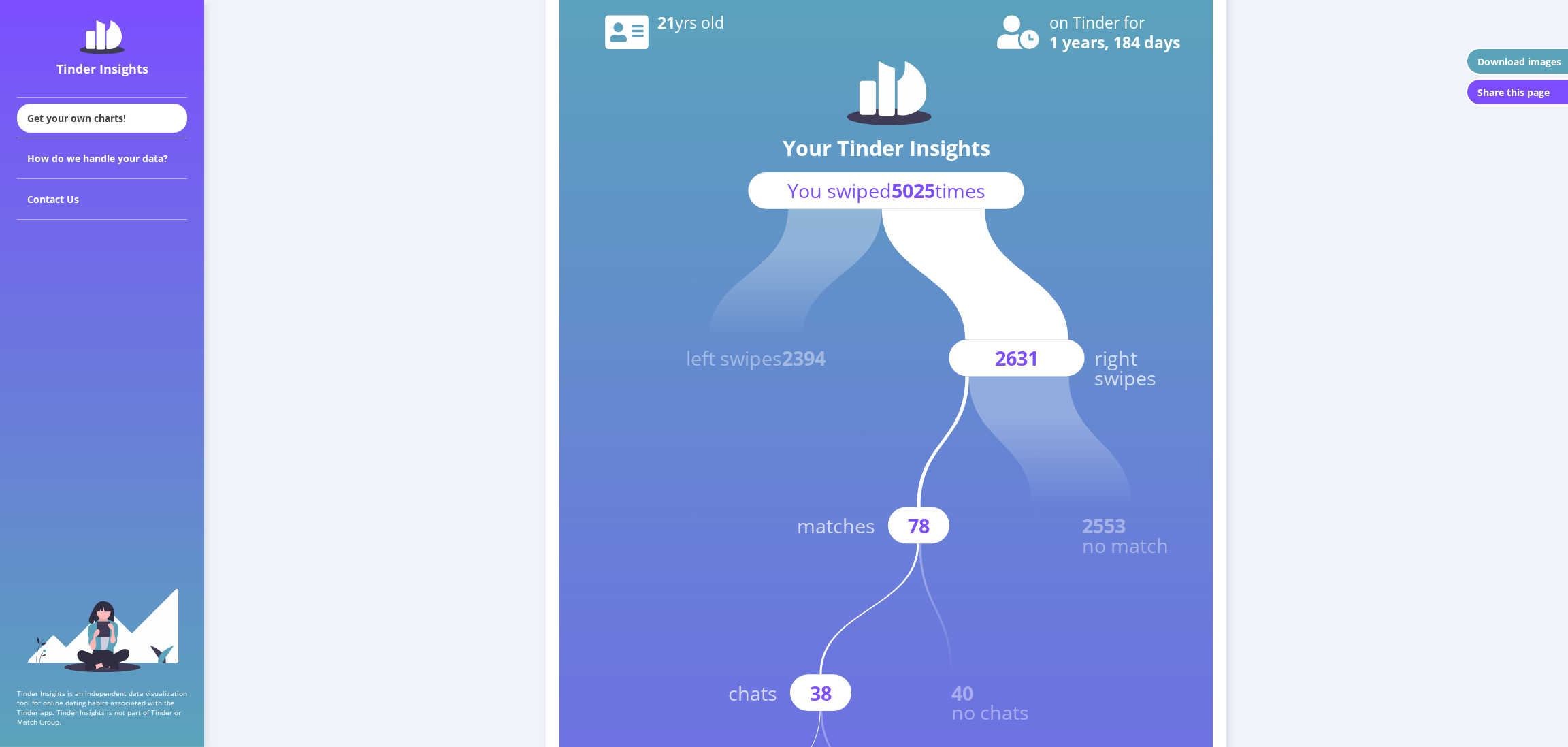 click on "Looks like your profile could use some help. Click  here  for some tips. That's 1 date for every 1316 right swipes! Your Tinder Insights You swiped  5025  times left swipes  2394 2631 right swipes 78 matches 2553 no match  38 chats 40 no chats  2 dates 36 never met  0 relationships 0 casual sex  2 no spark  0 marriages [DEMOGRAPHIC_DATA] on Tinder for 1 years, 184 days generated with [DOMAIN_NAME] Edit/Remove data" at bounding box center (886, 630) 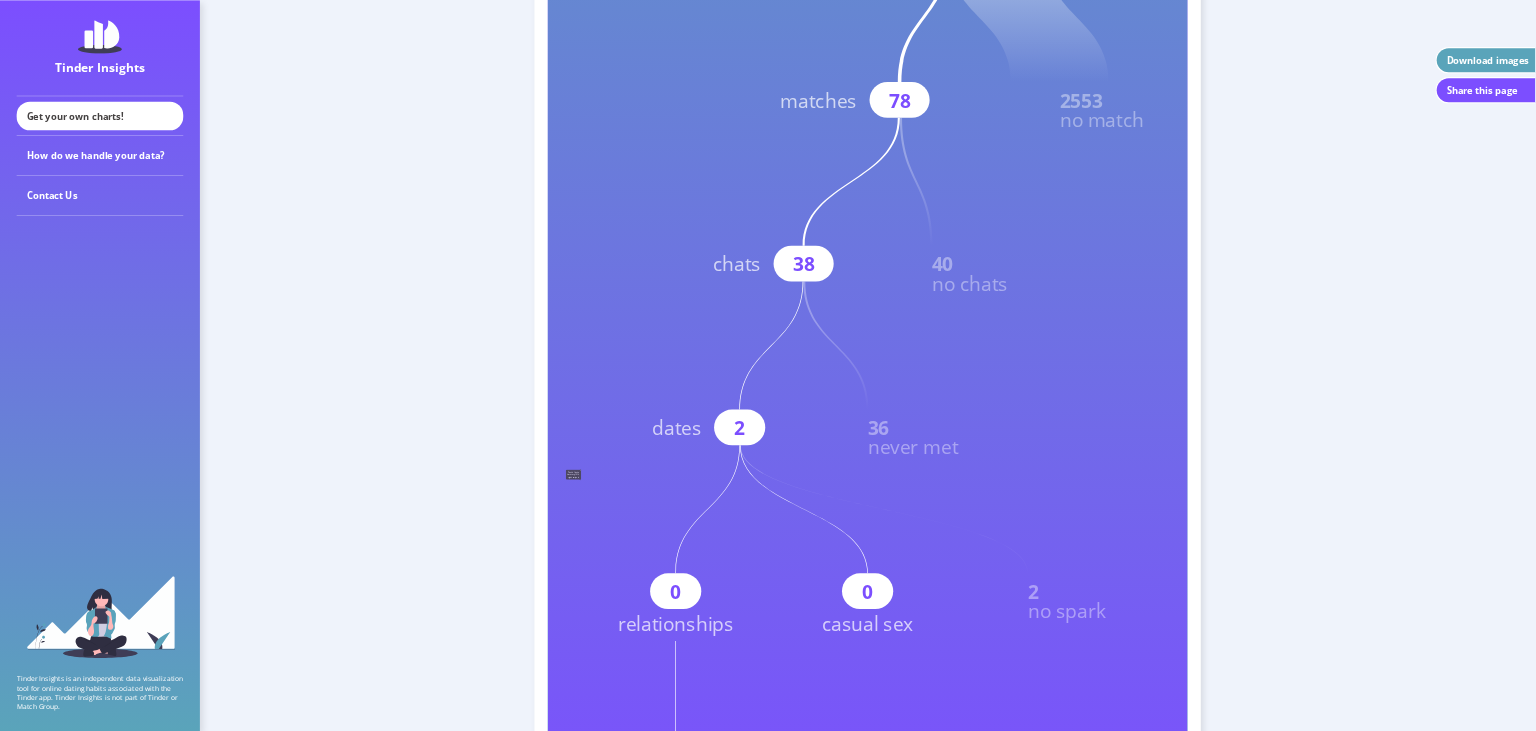 scroll, scrollTop: 1023, scrollLeft: 0, axis: vertical 